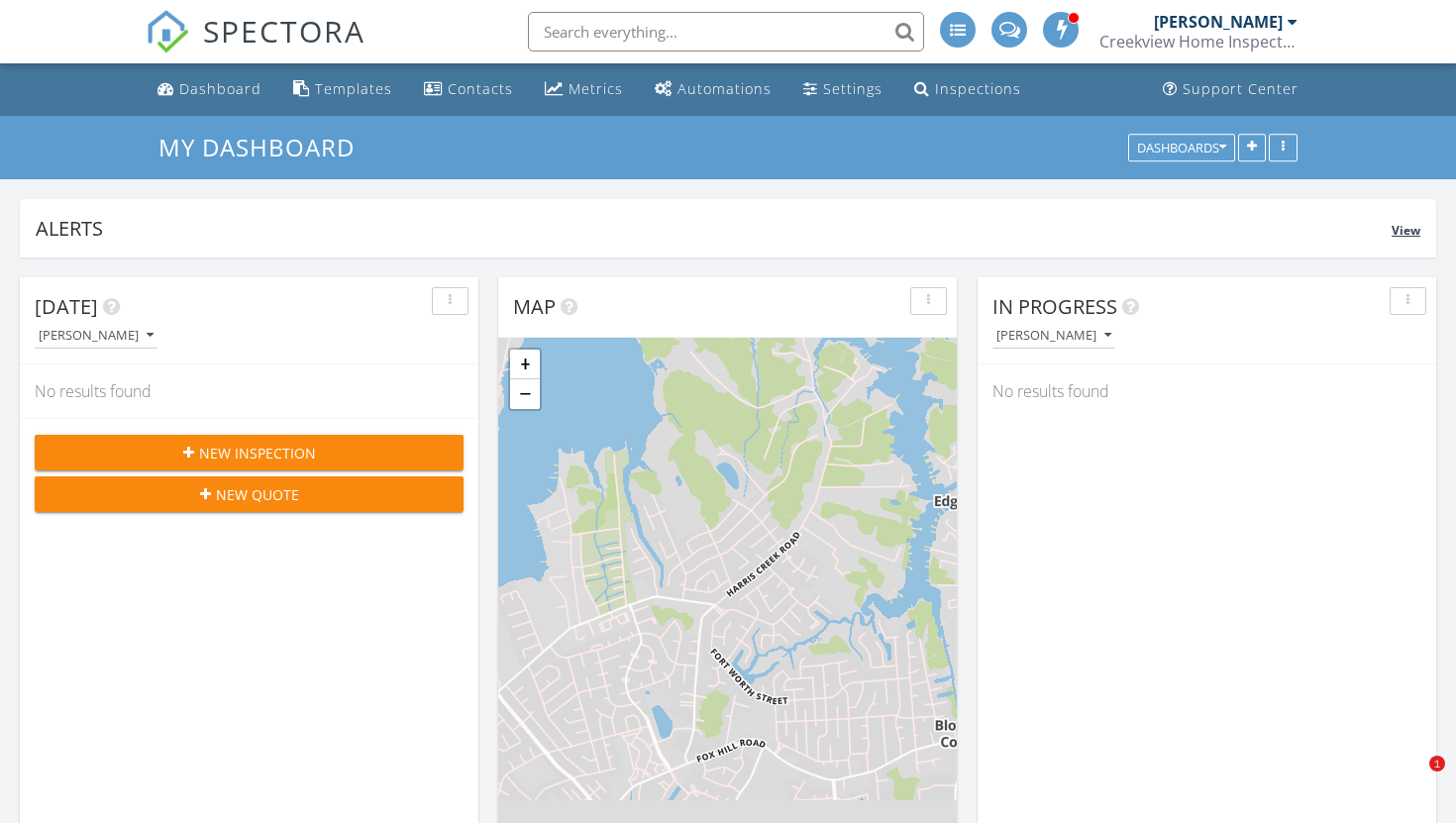 scroll, scrollTop: 0, scrollLeft: 0, axis: both 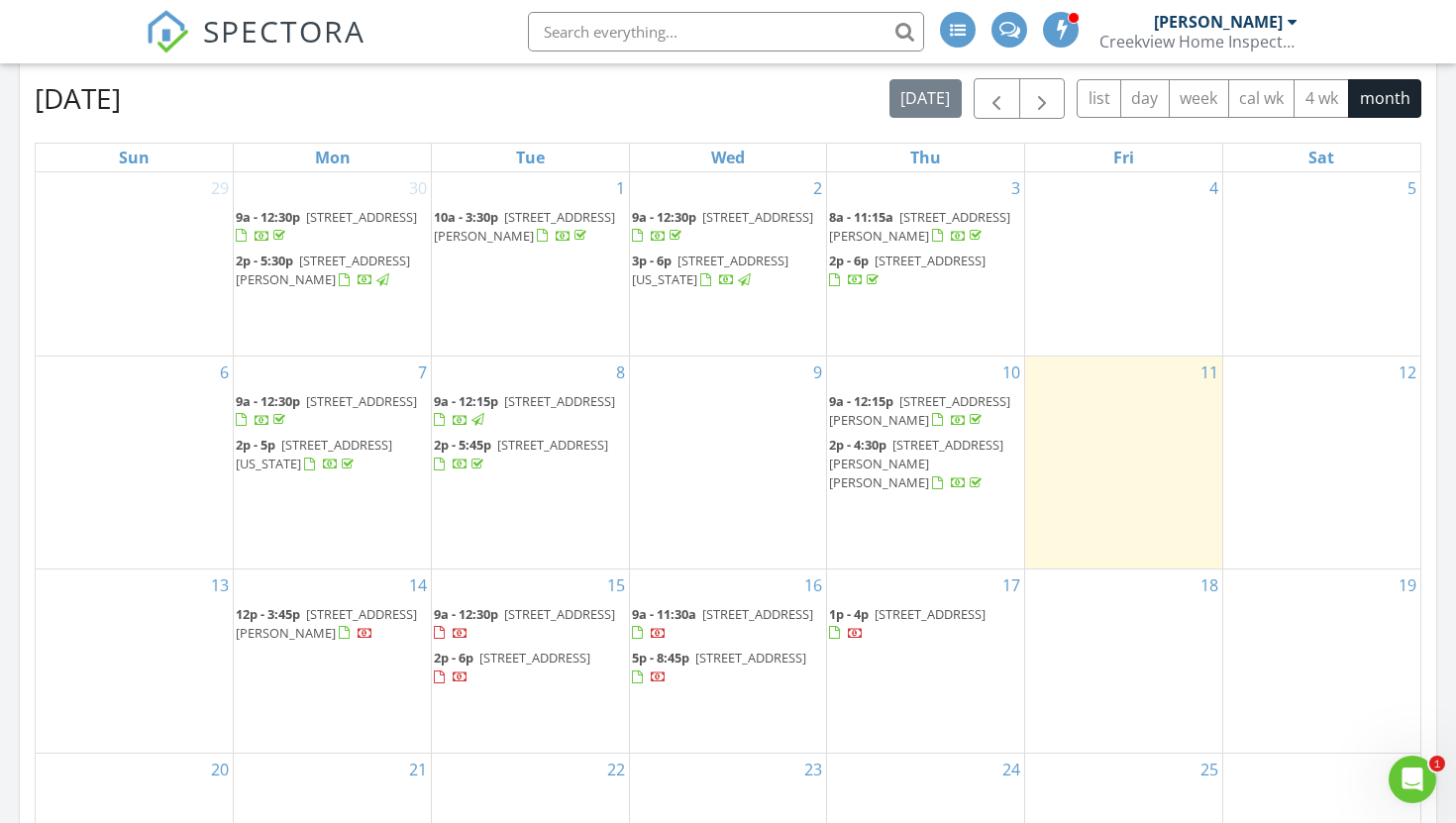 click on "[STREET_ADDRESS]" at bounding box center (758, 217) 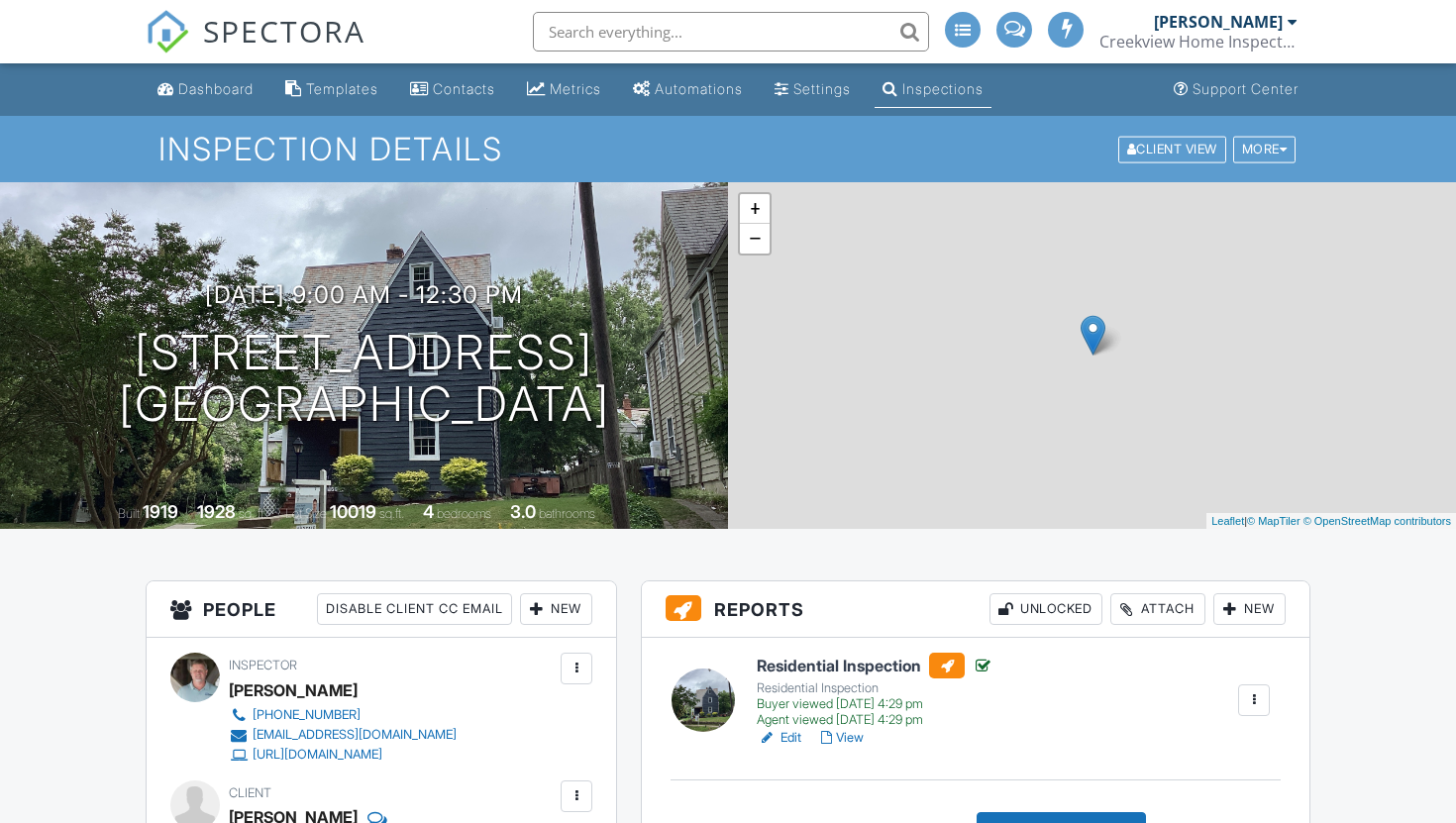 scroll, scrollTop: 0, scrollLeft: 0, axis: both 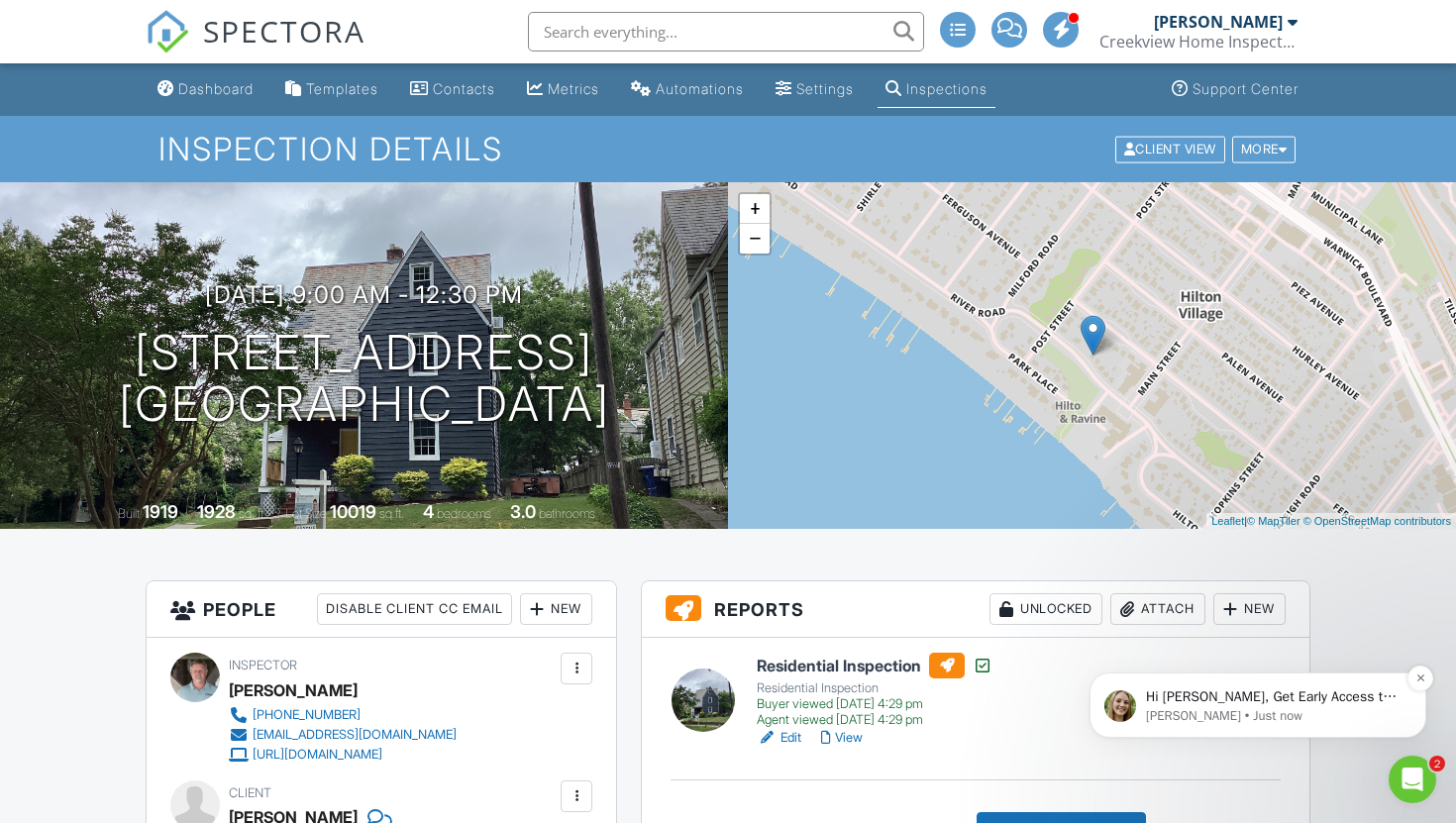 click on "Hi Craig, Get Early Access to New Report Writing Features &amp; Updates Want to be the first to try Spectora’s latest updates? Join our early access group and be the first to use new features before they’re released. Features and updates coming soon that you will get early access to include: Update: The upgraded Rapid Fire Camera, New: Photo preview before adding images to a report, New: The .5 camera lens" at bounding box center (1274, 697) 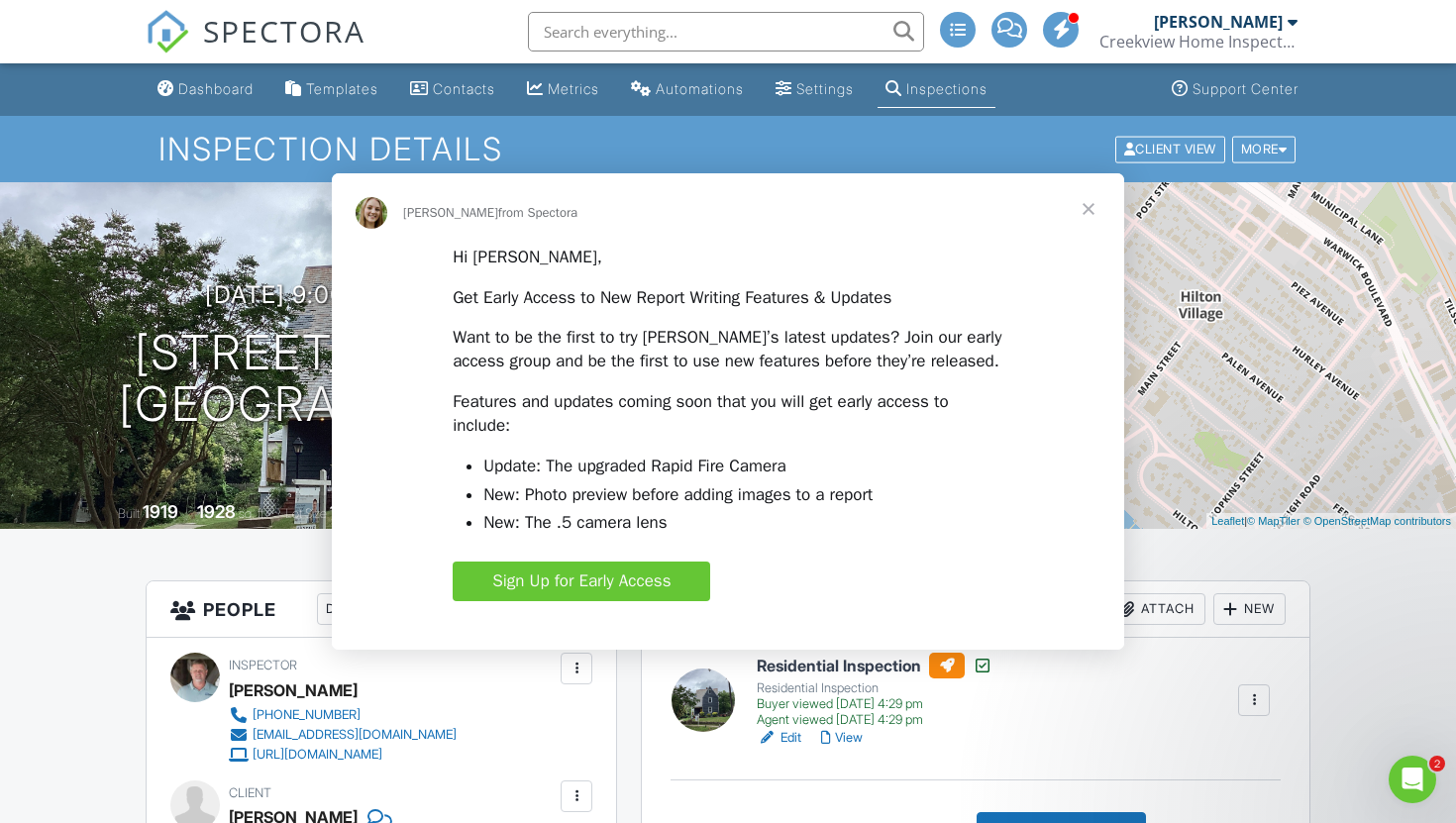 scroll, scrollTop: 0, scrollLeft: 0, axis: both 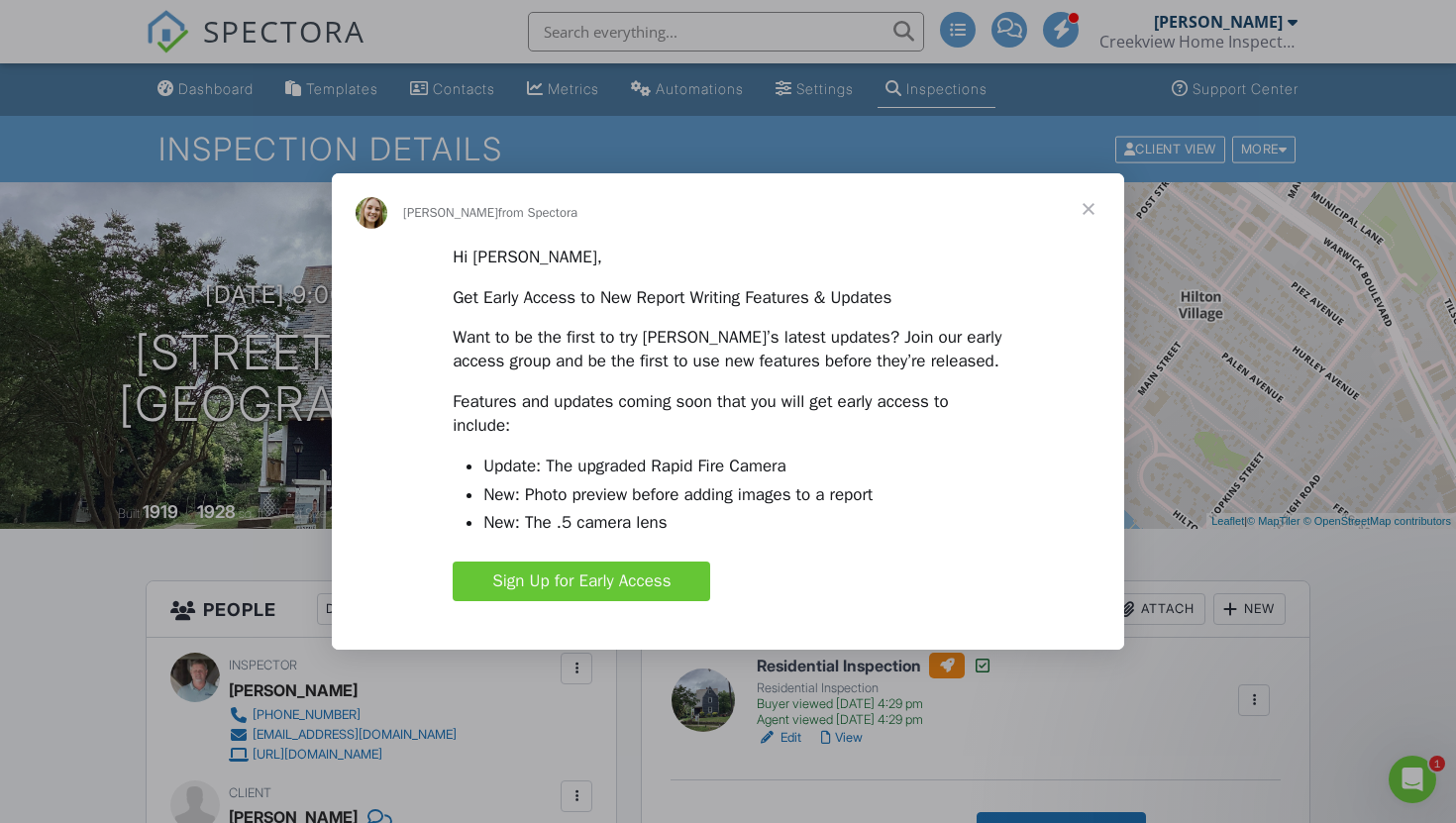 click at bounding box center (1089, 209) 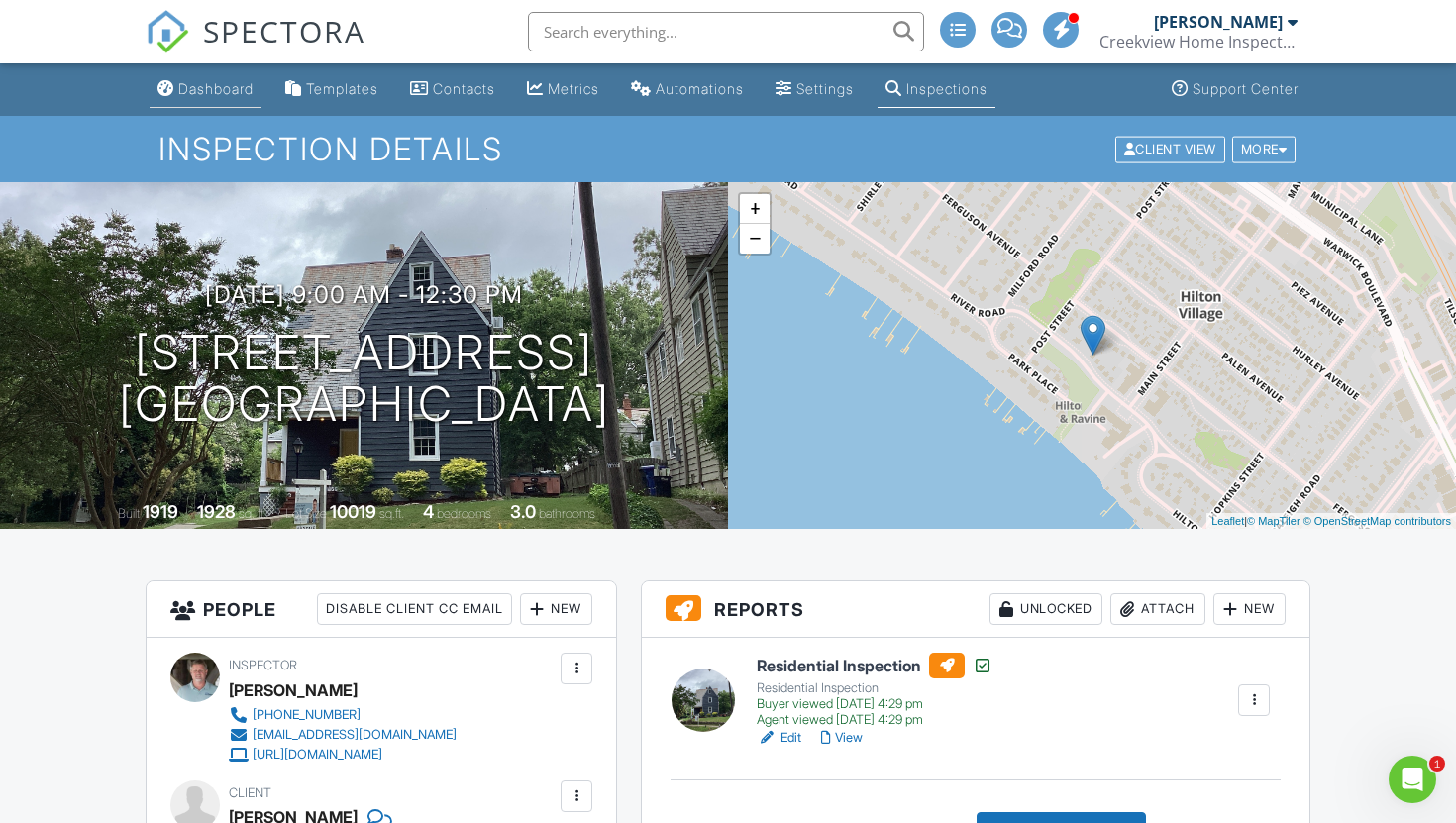 click on "Dashboard" at bounding box center (216, 88) 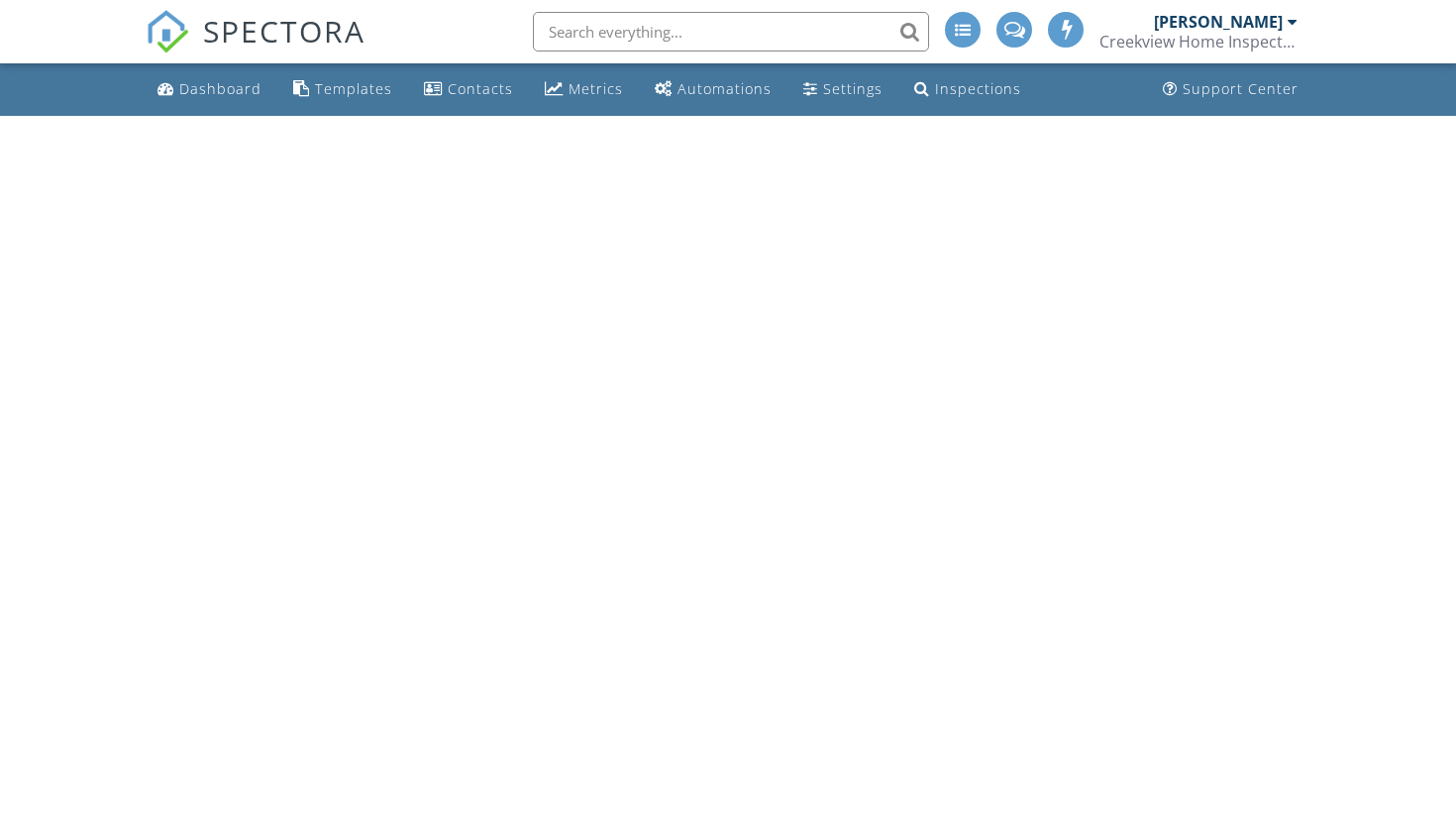scroll, scrollTop: 0, scrollLeft: 0, axis: both 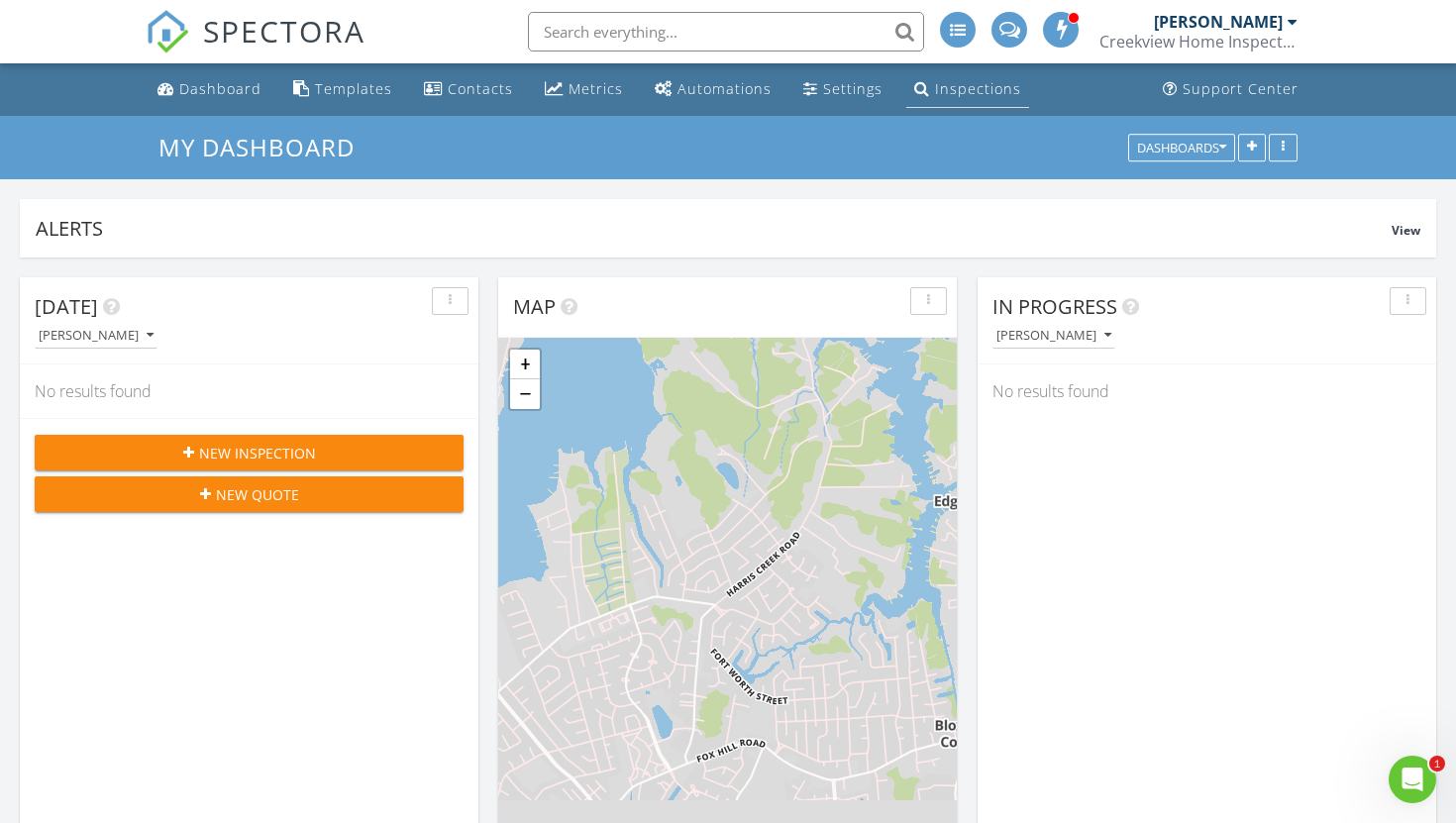 click on "Inspections" at bounding box center (968, 89) 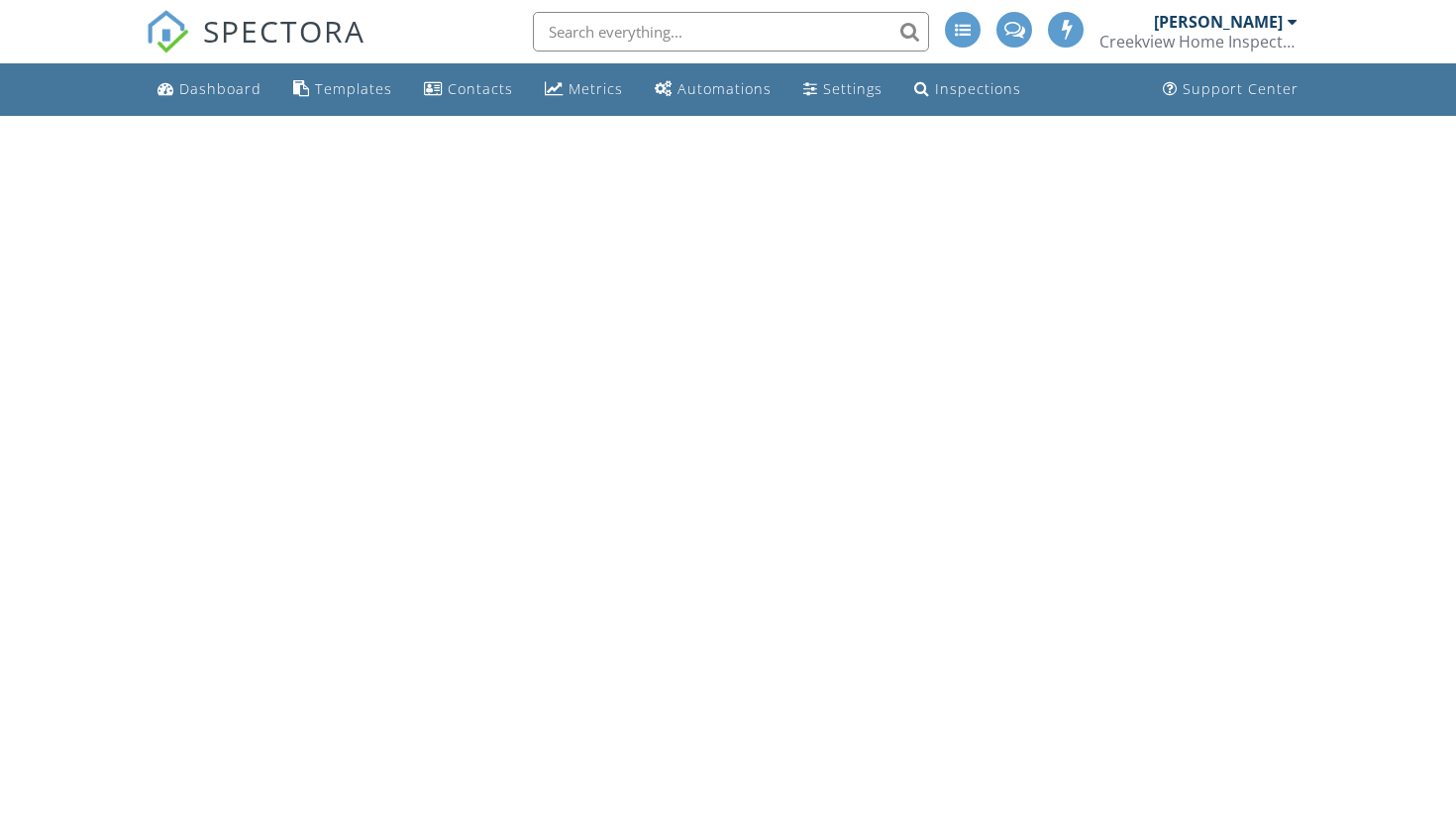 scroll, scrollTop: 0, scrollLeft: 0, axis: both 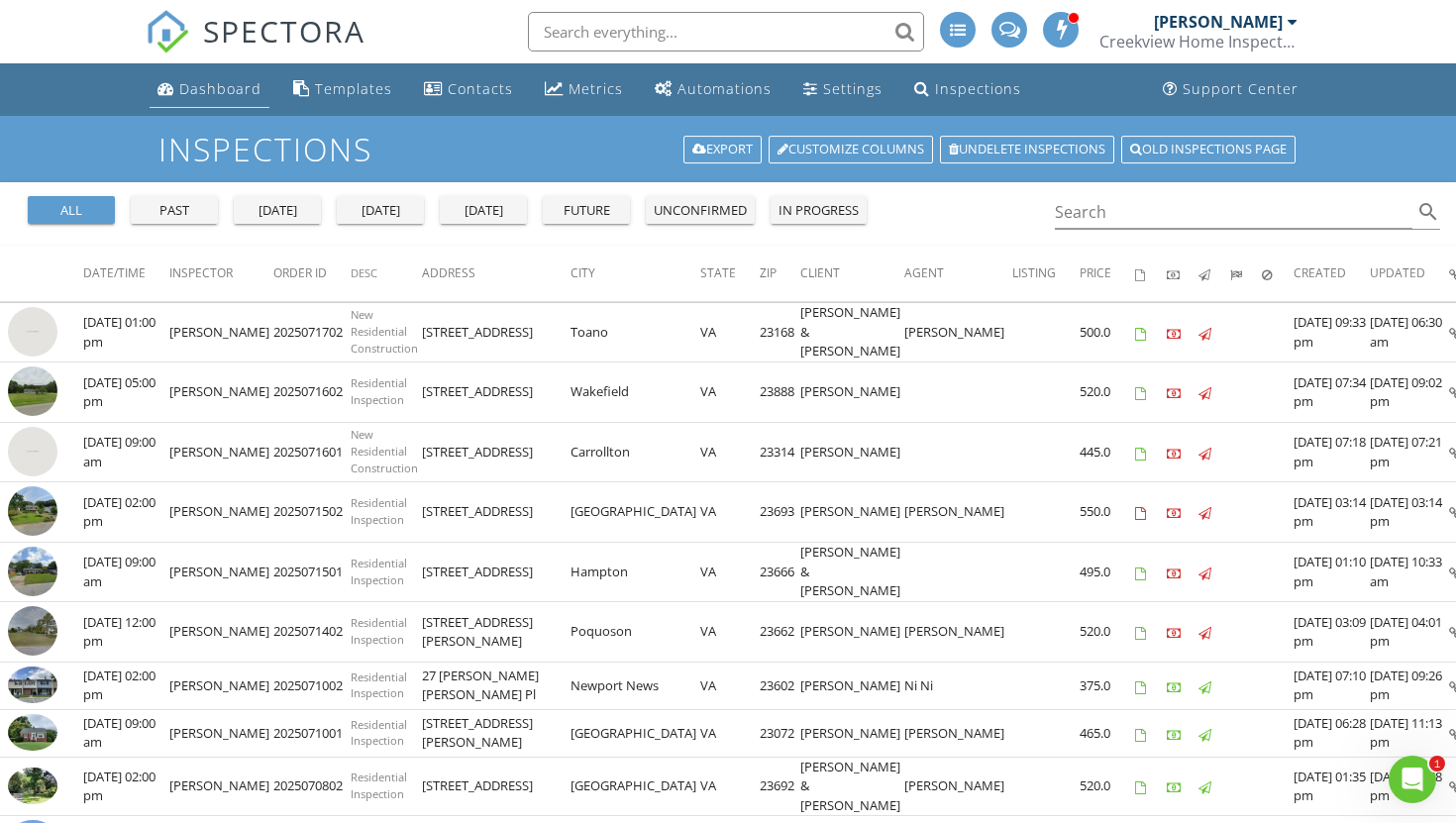 click on "Dashboard" at bounding box center (220, 88) 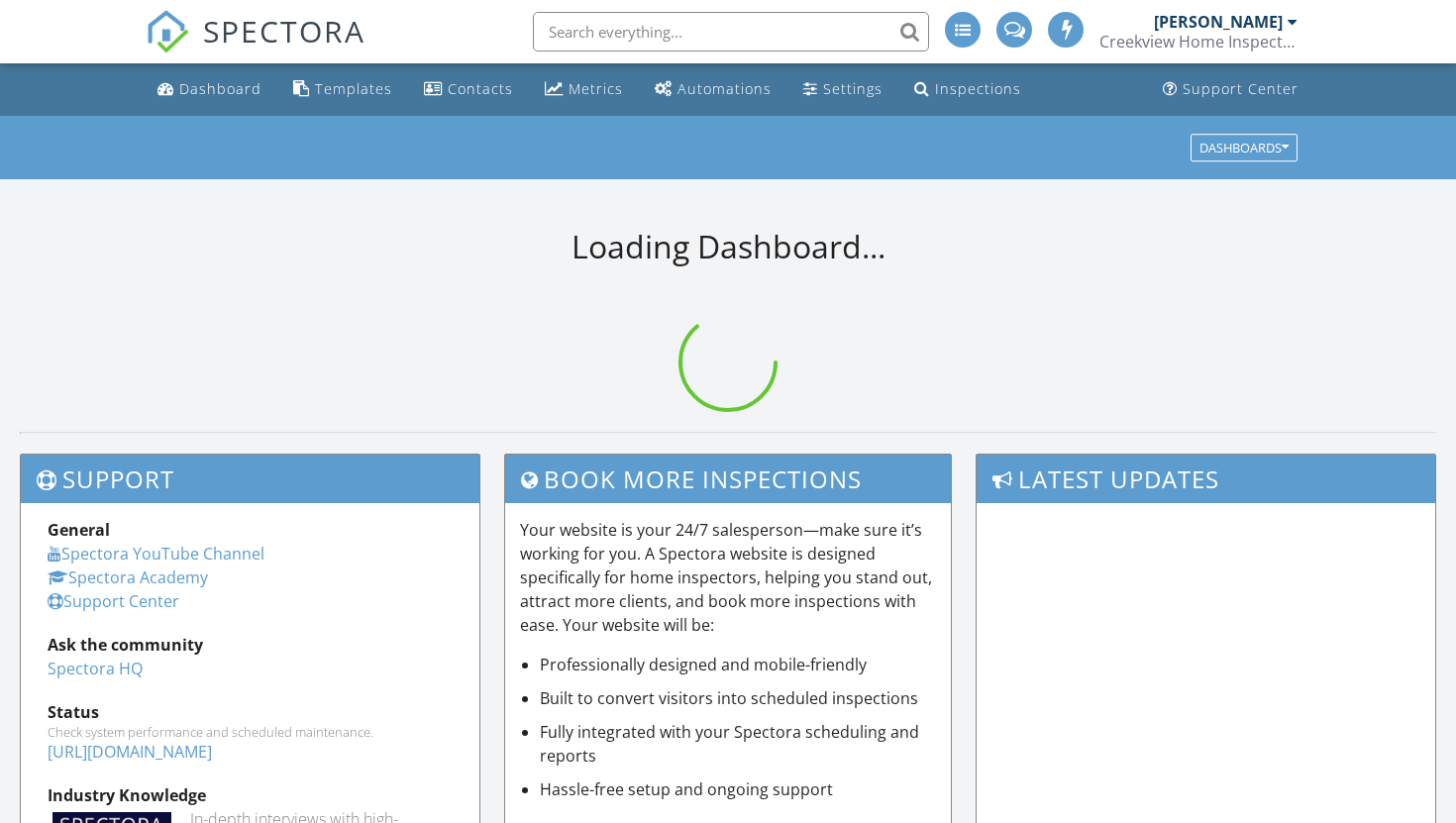 scroll, scrollTop: 0, scrollLeft: 0, axis: both 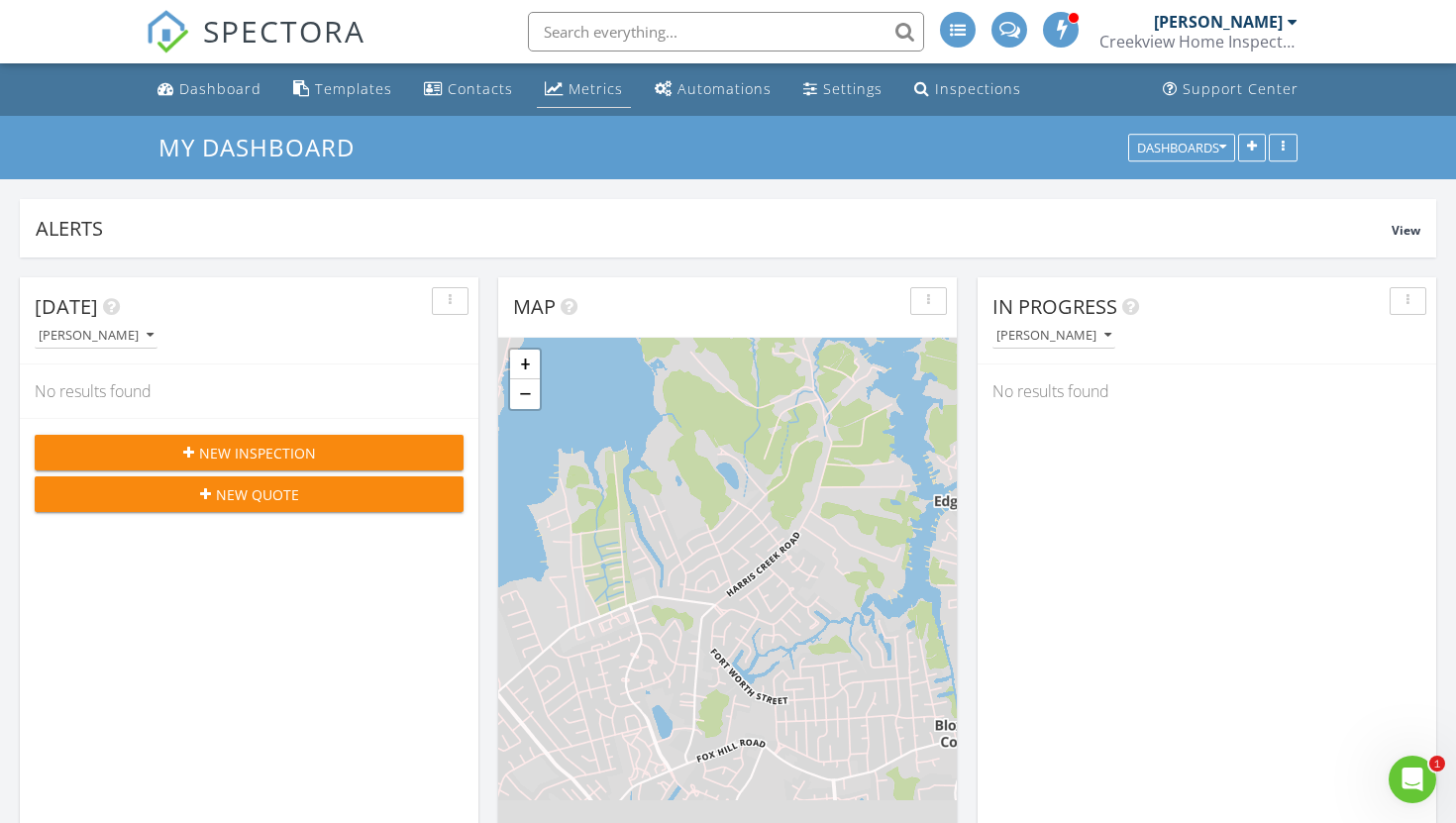 click on "Metrics" at bounding box center (595, 88) 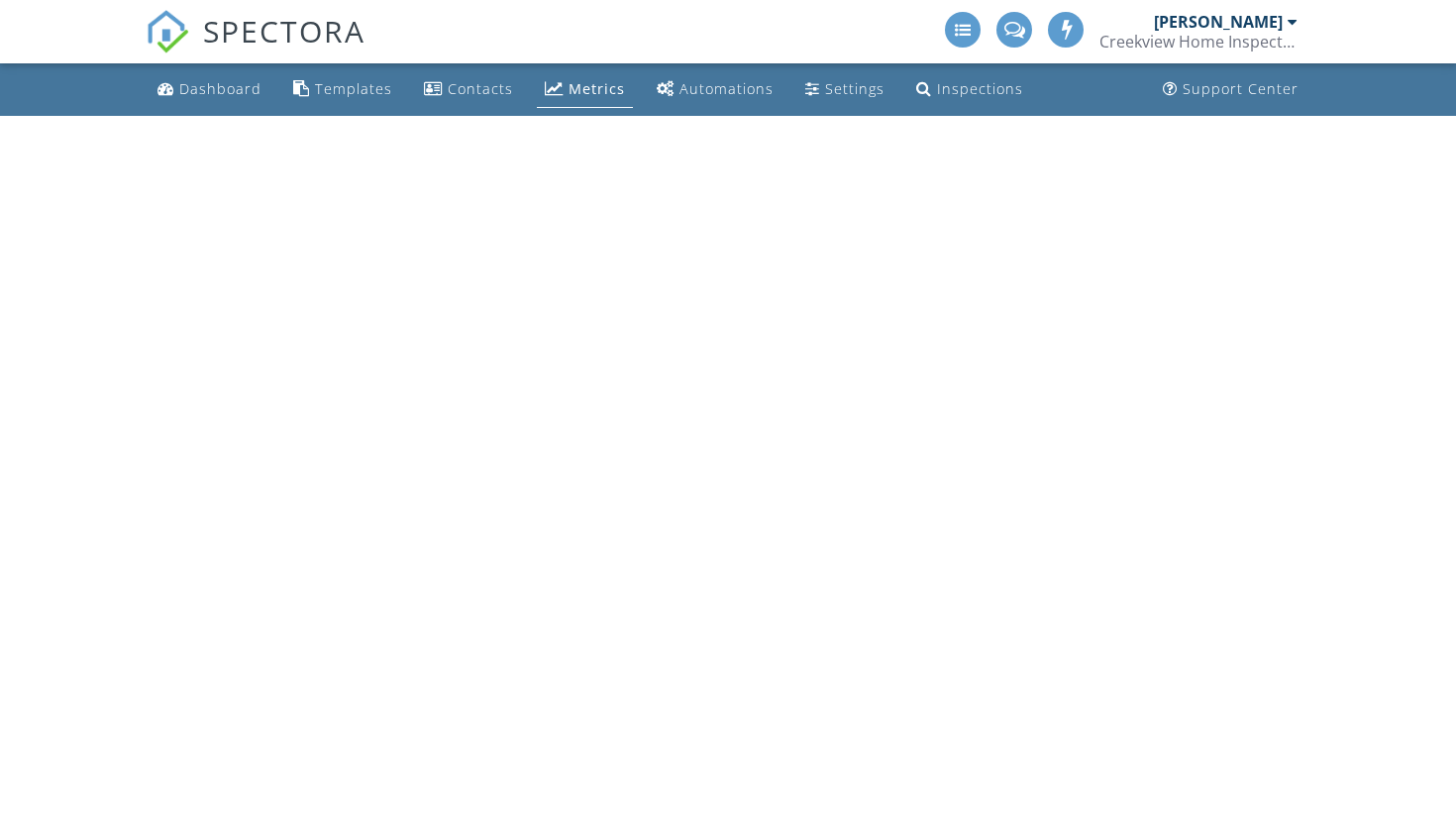 scroll, scrollTop: 0, scrollLeft: 0, axis: both 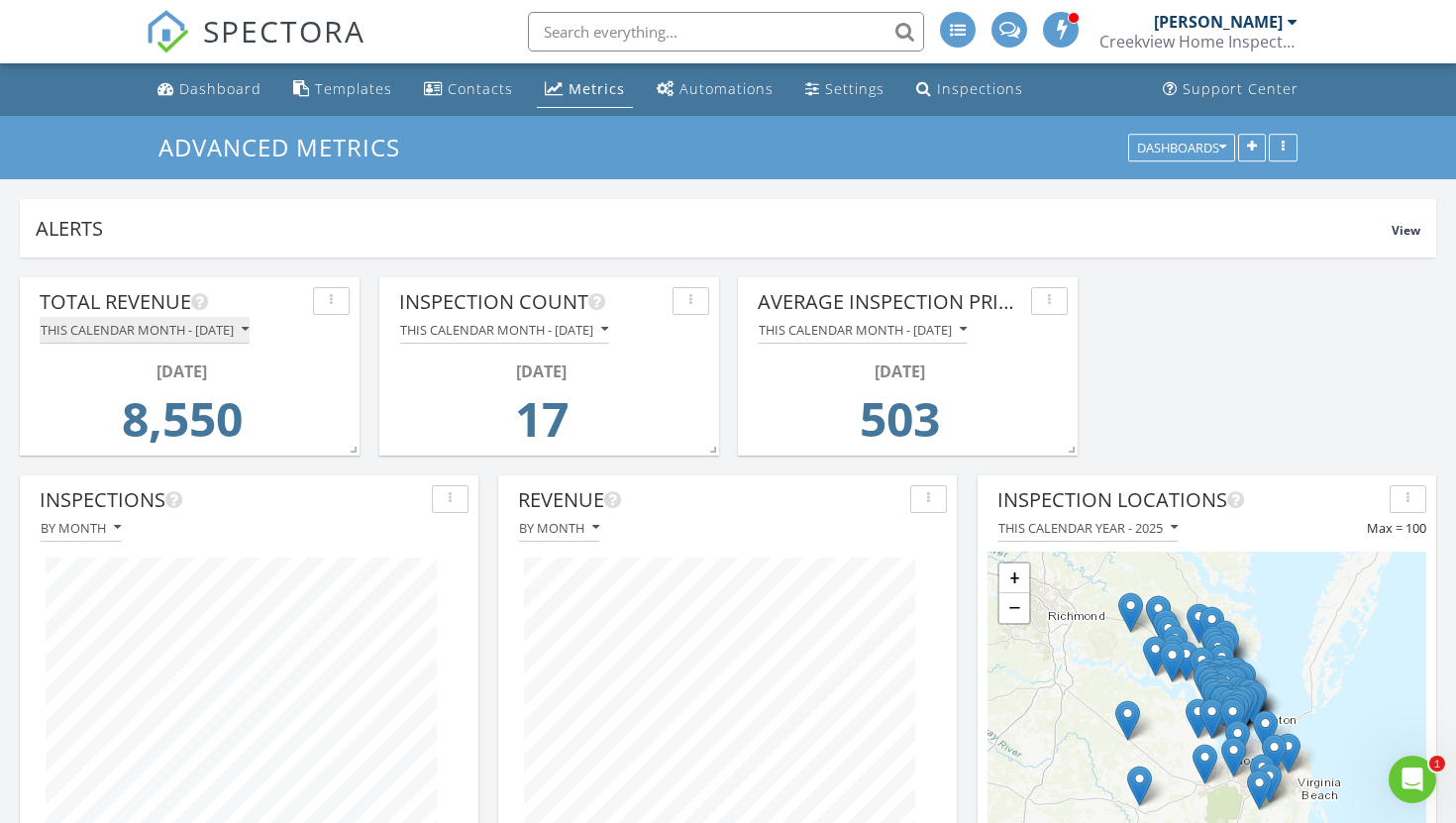 click on "This calendar month - [DATE]" at bounding box center [145, 330] 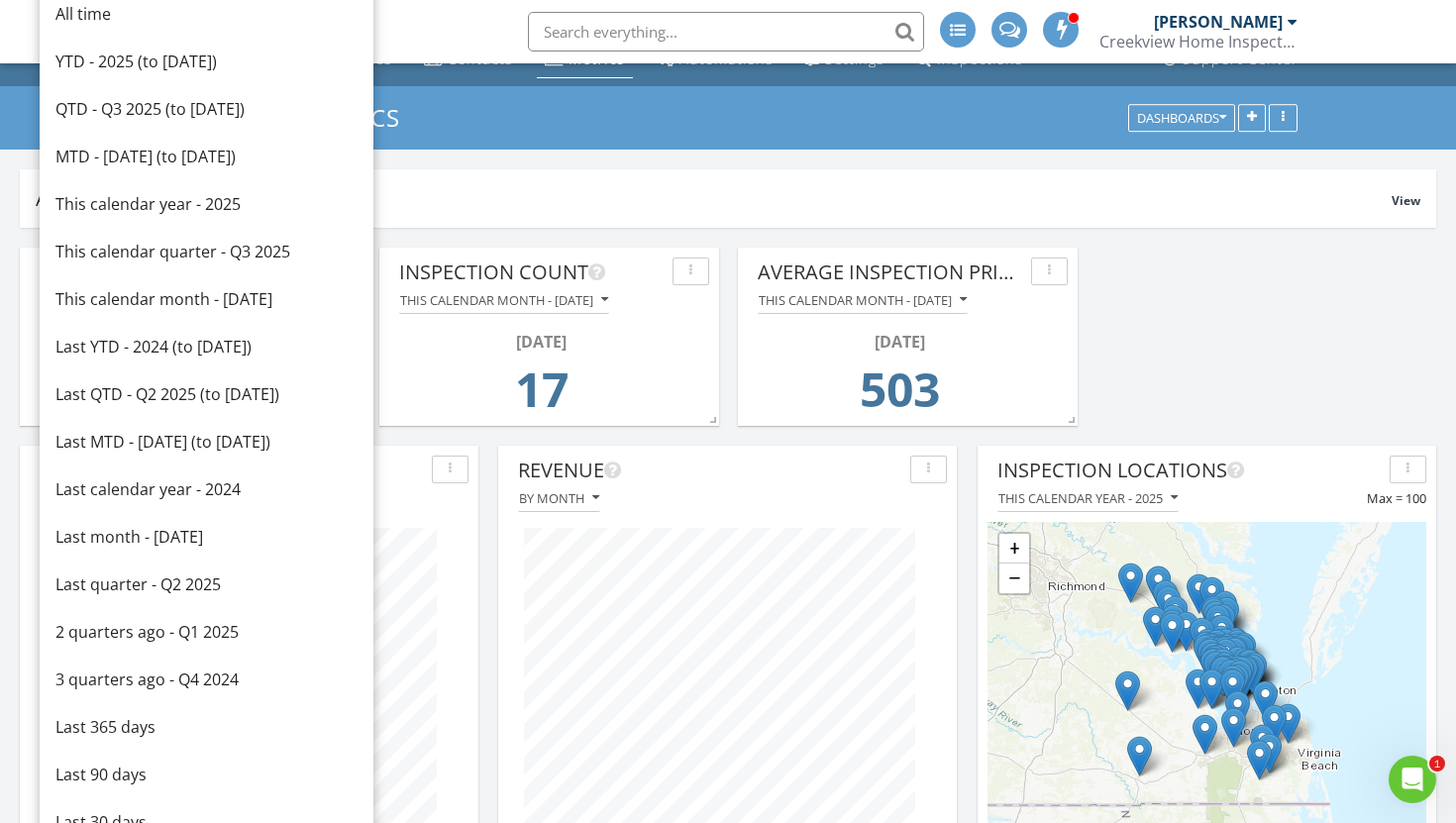 scroll, scrollTop: 0, scrollLeft: 0, axis: both 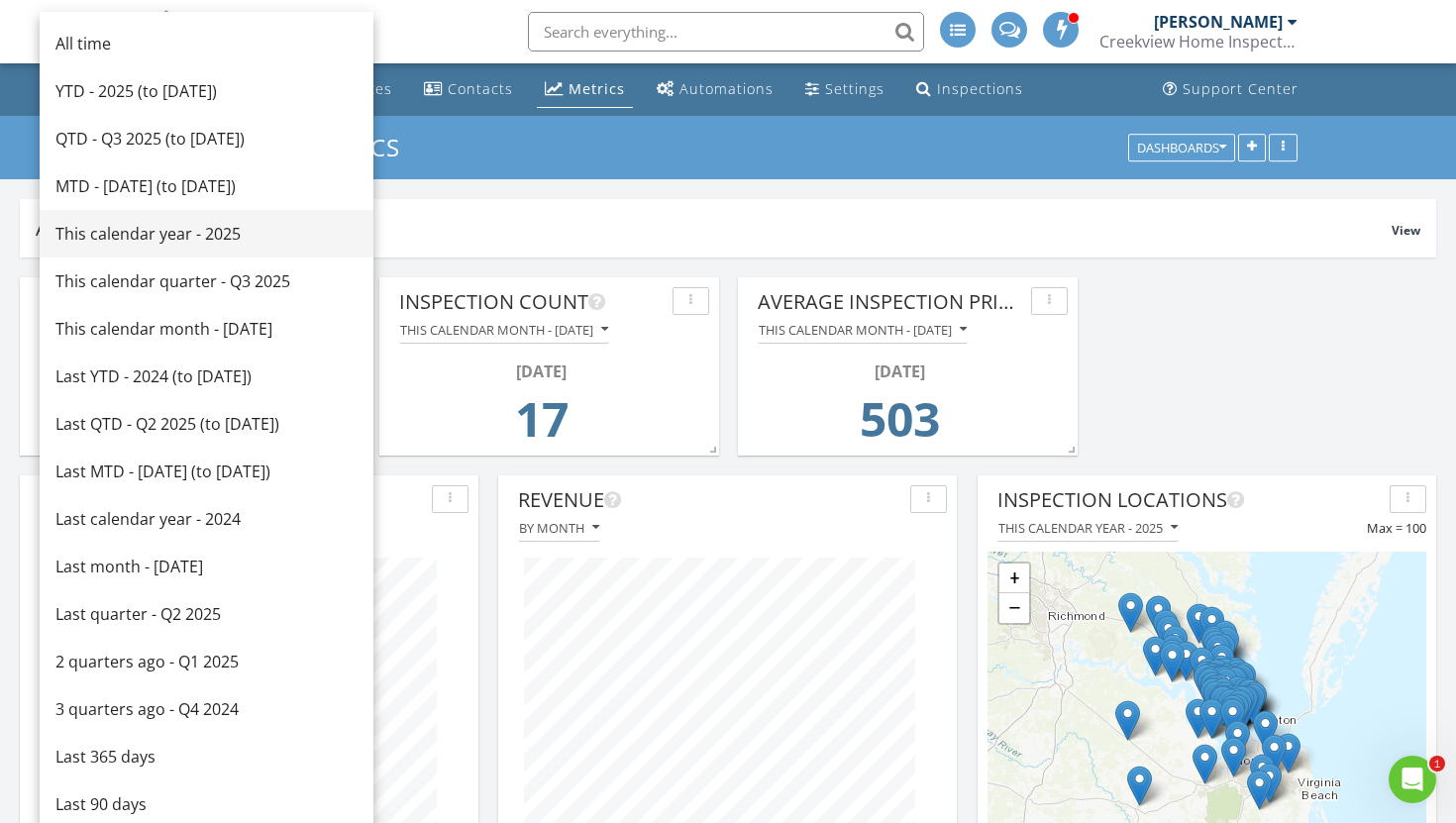 click on "This calendar year - 2025" at bounding box center [206, 234] 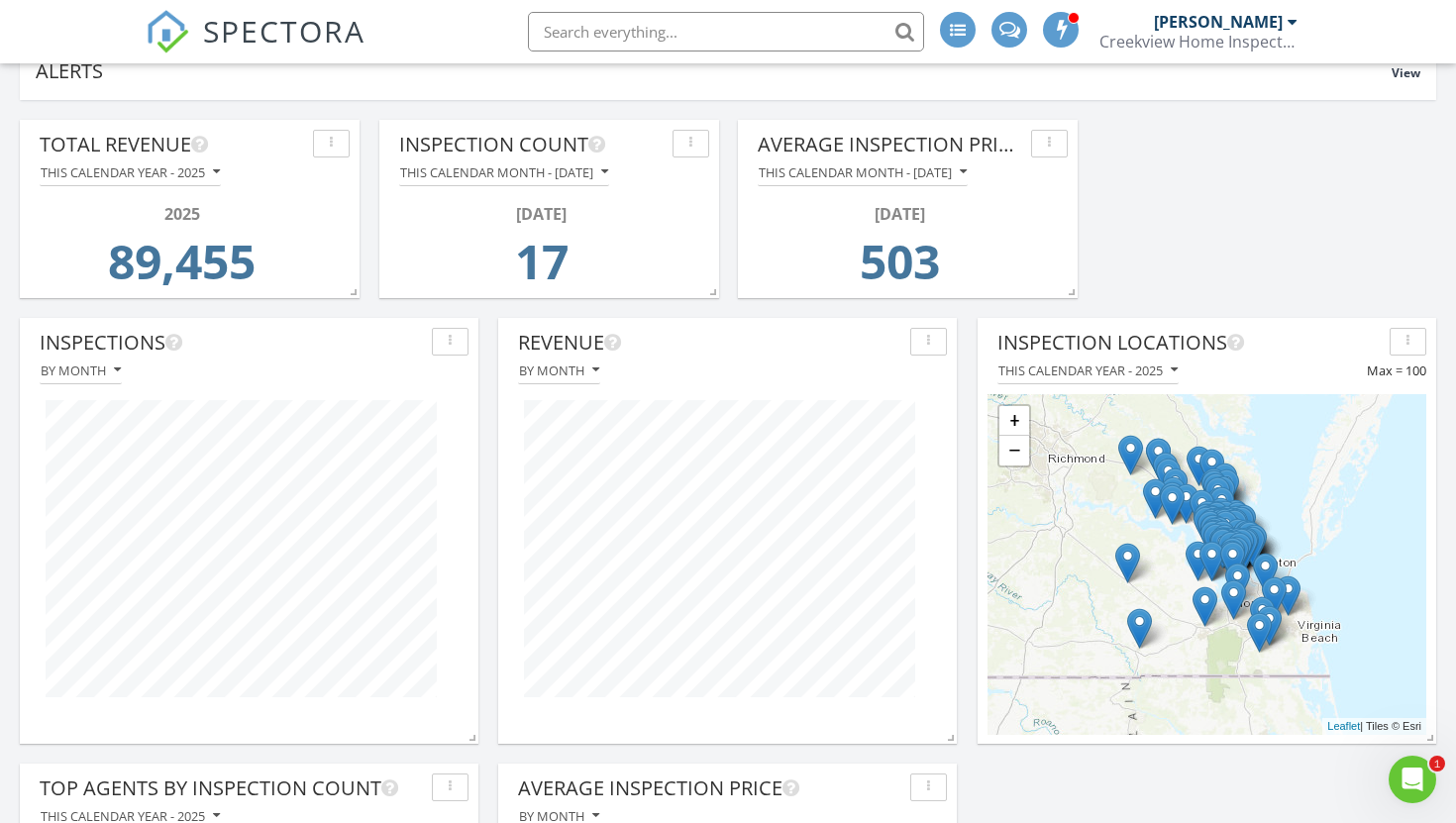 scroll, scrollTop: 156, scrollLeft: 0, axis: vertical 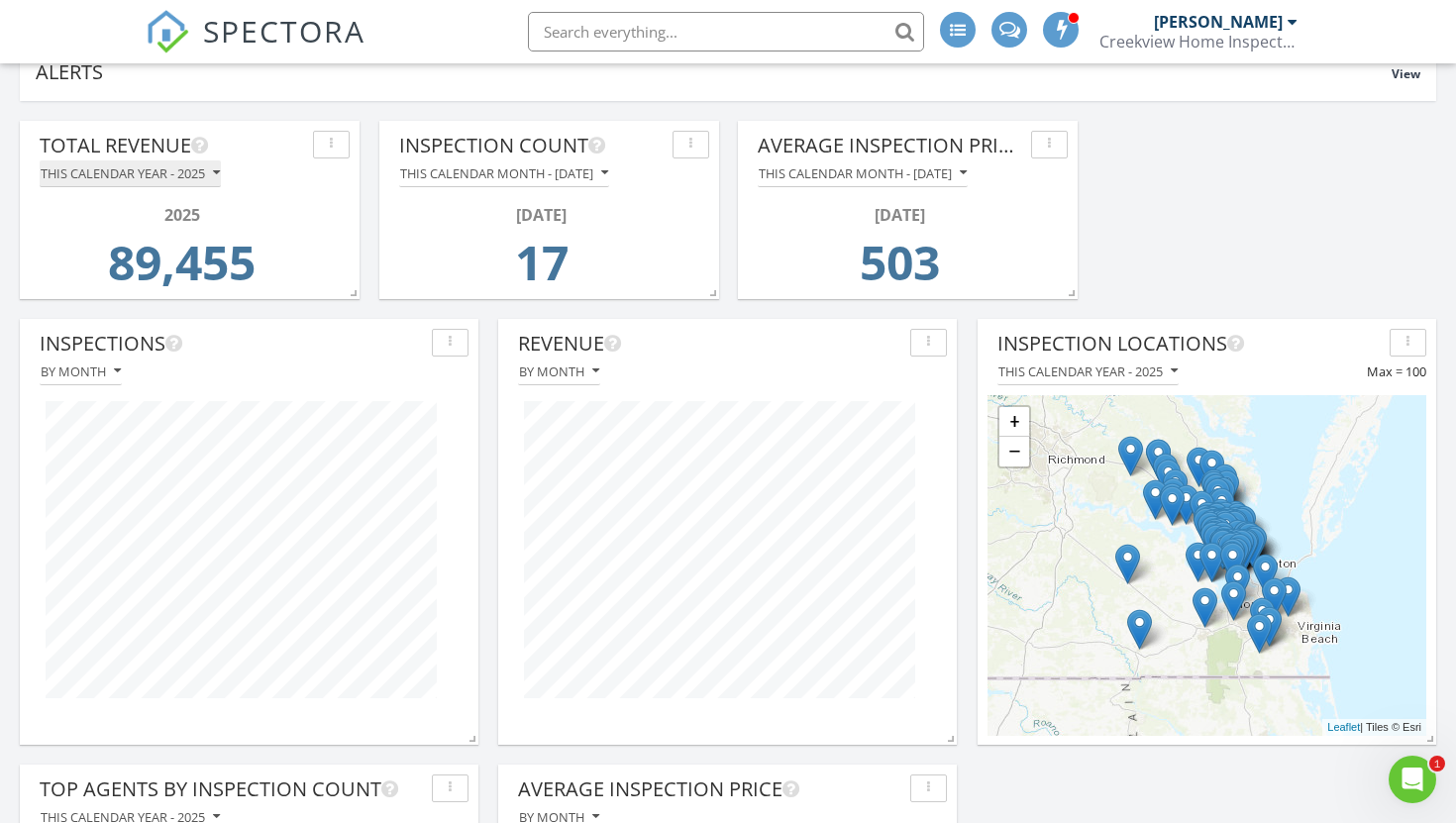 click on "This calendar year - 2025" at bounding box center (130, 173) 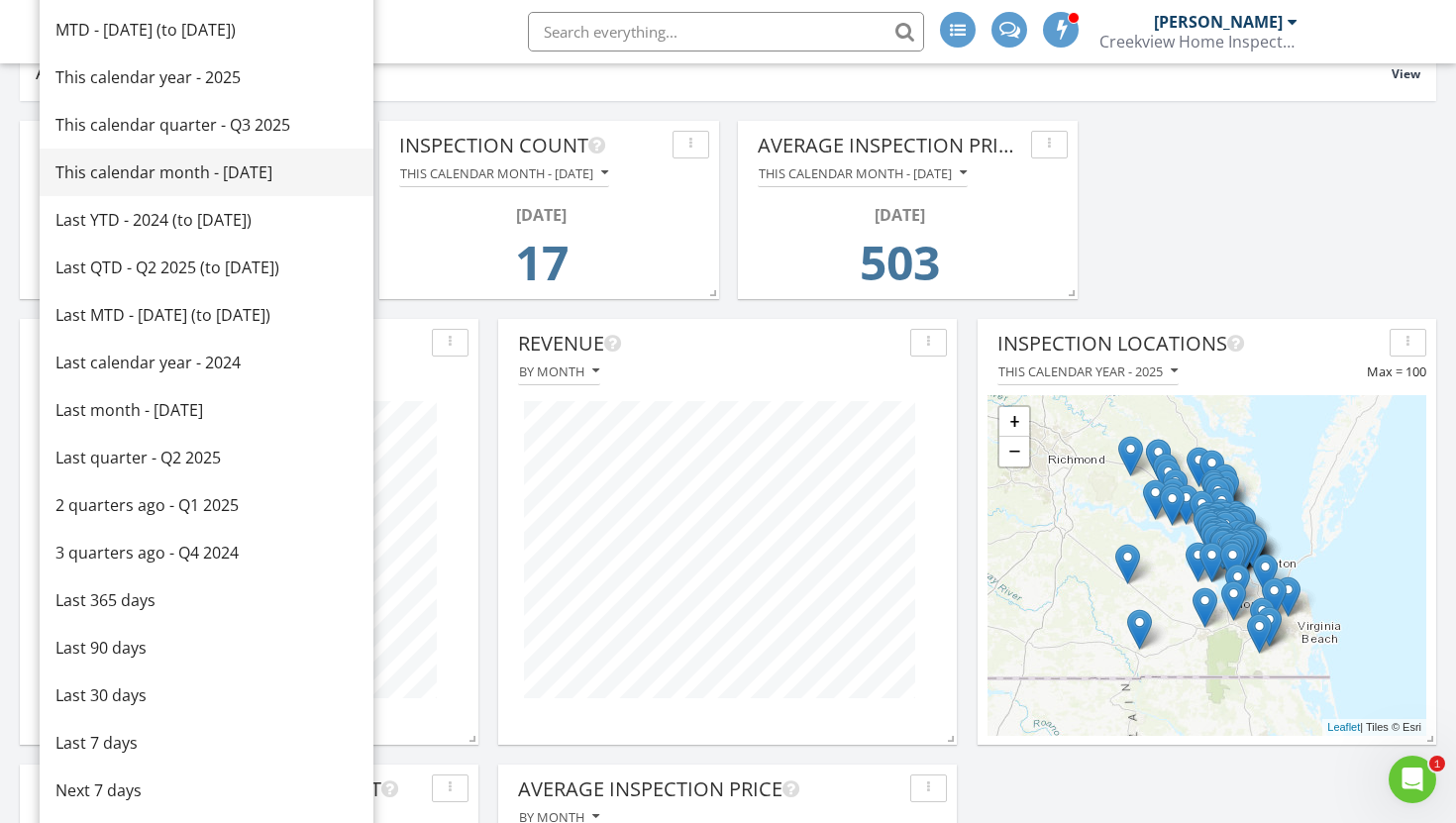click on "This calendar month - [DATE]" at bounding box center (206, 172) 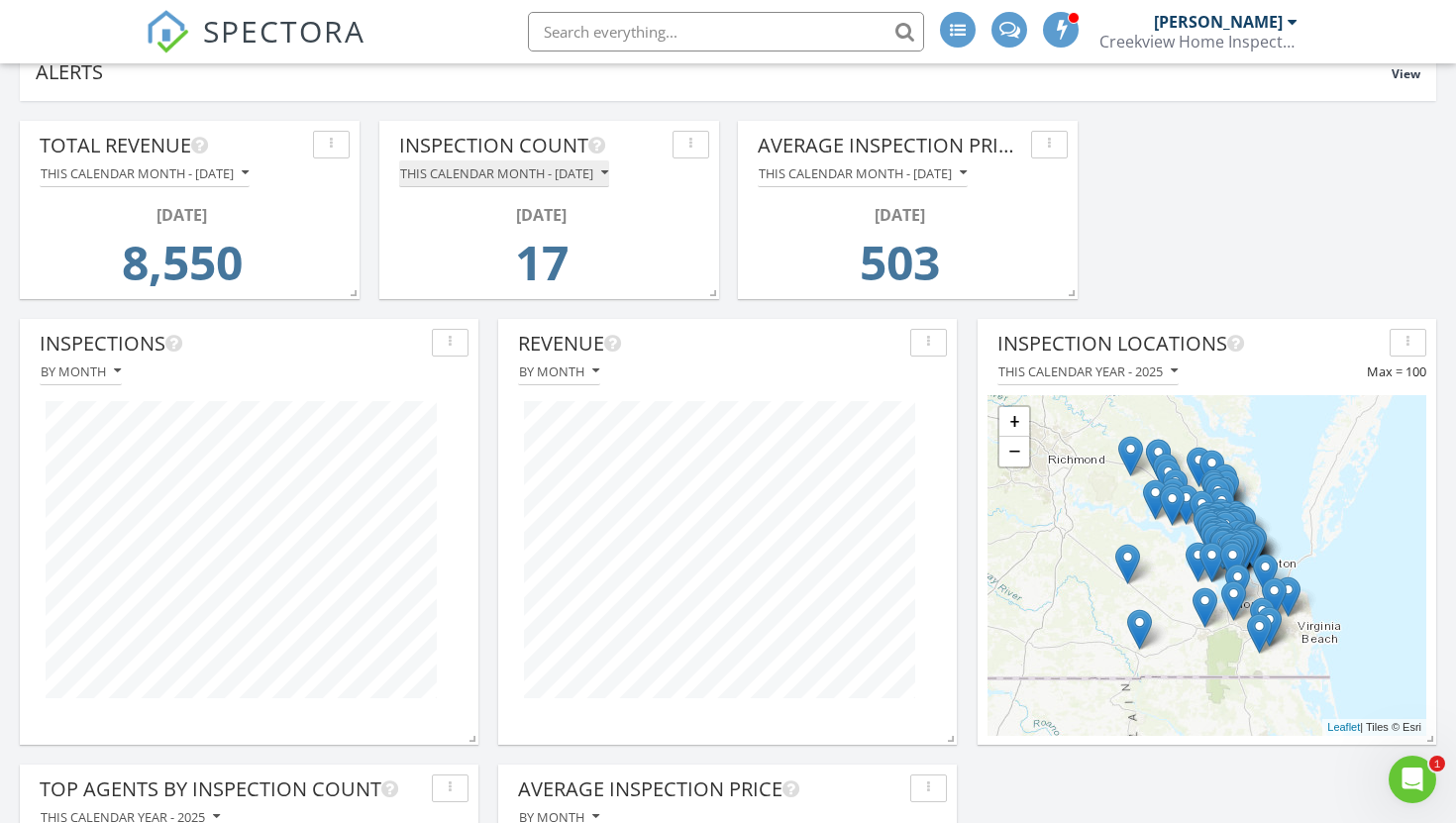 click on "This calendar month - [DATE]" at bounding box center [504, 173] 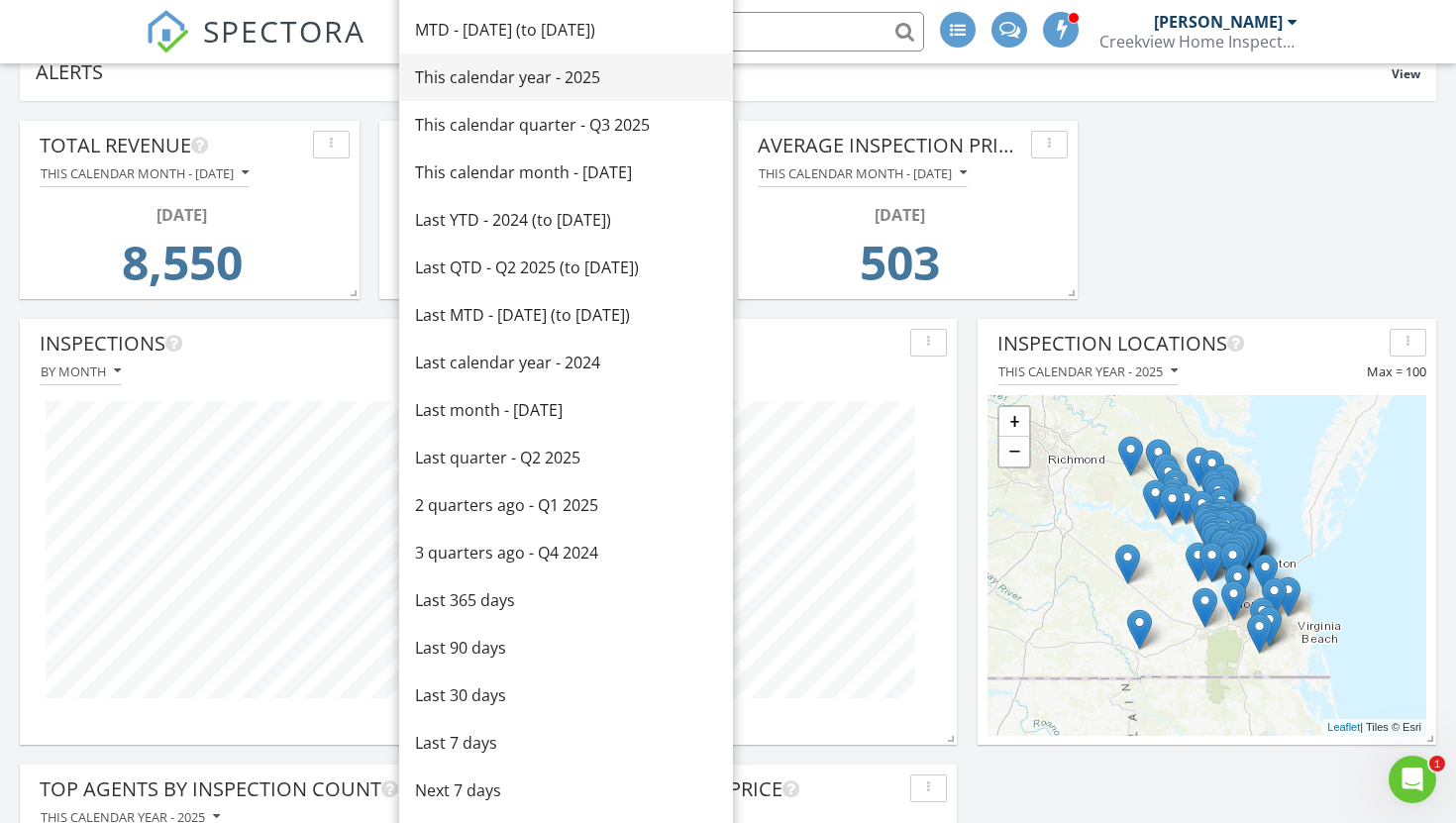 click on "This calendar year - 2025" at bounding box center (566, 77) 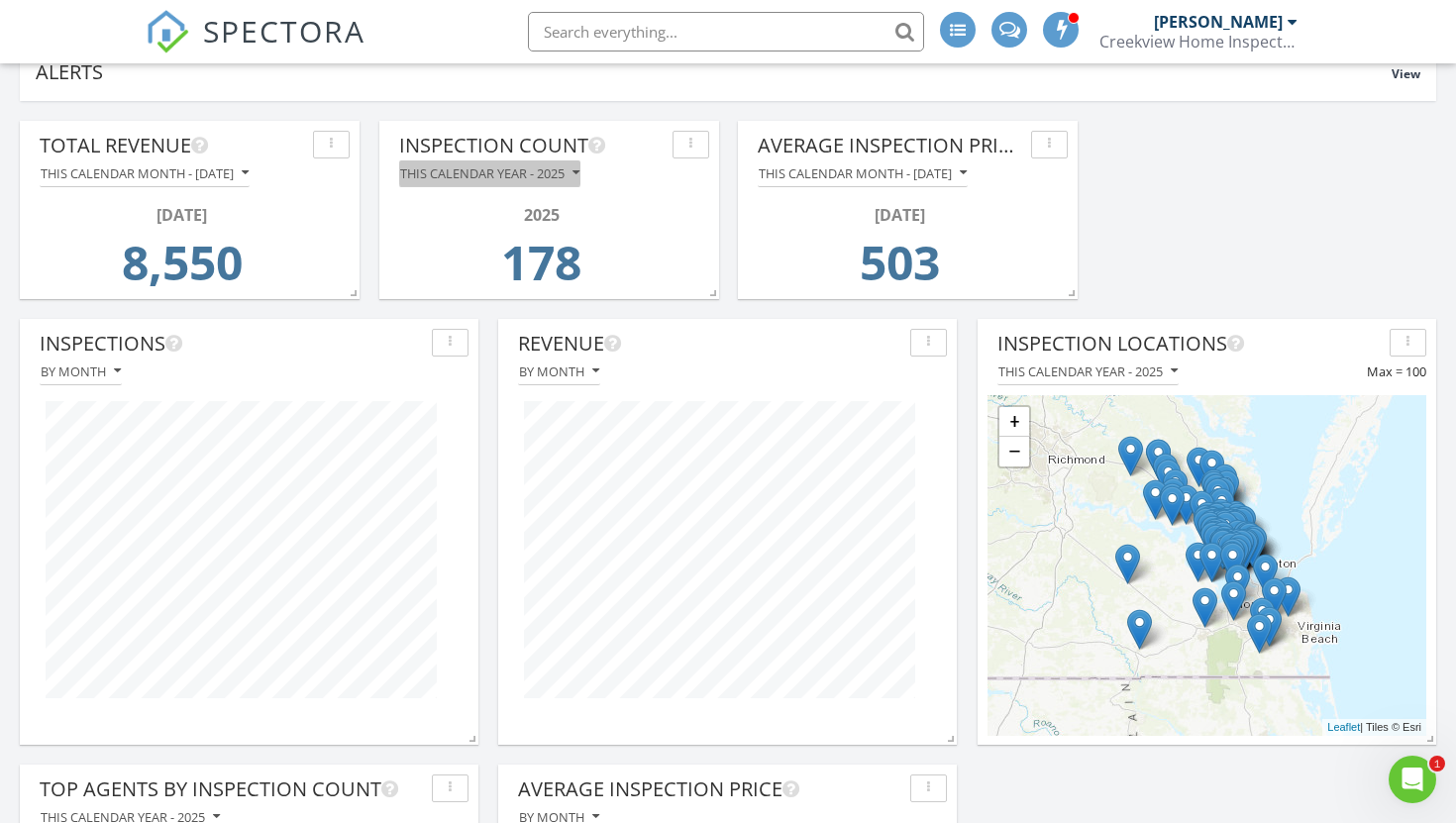 click at bounding box center [575, 173] 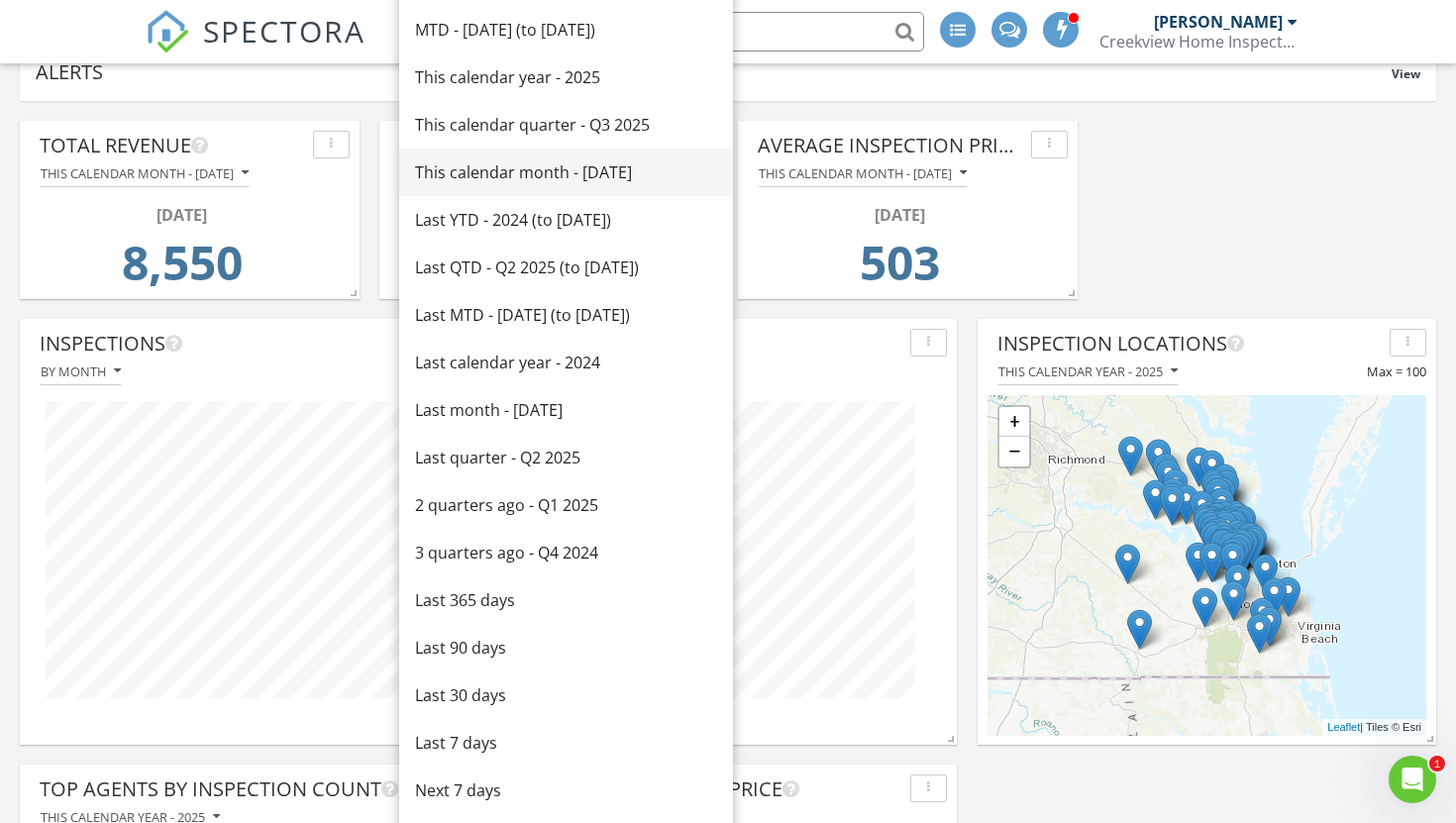 click on "This calendar month - [DATE]" at bounding box center [566, 172] 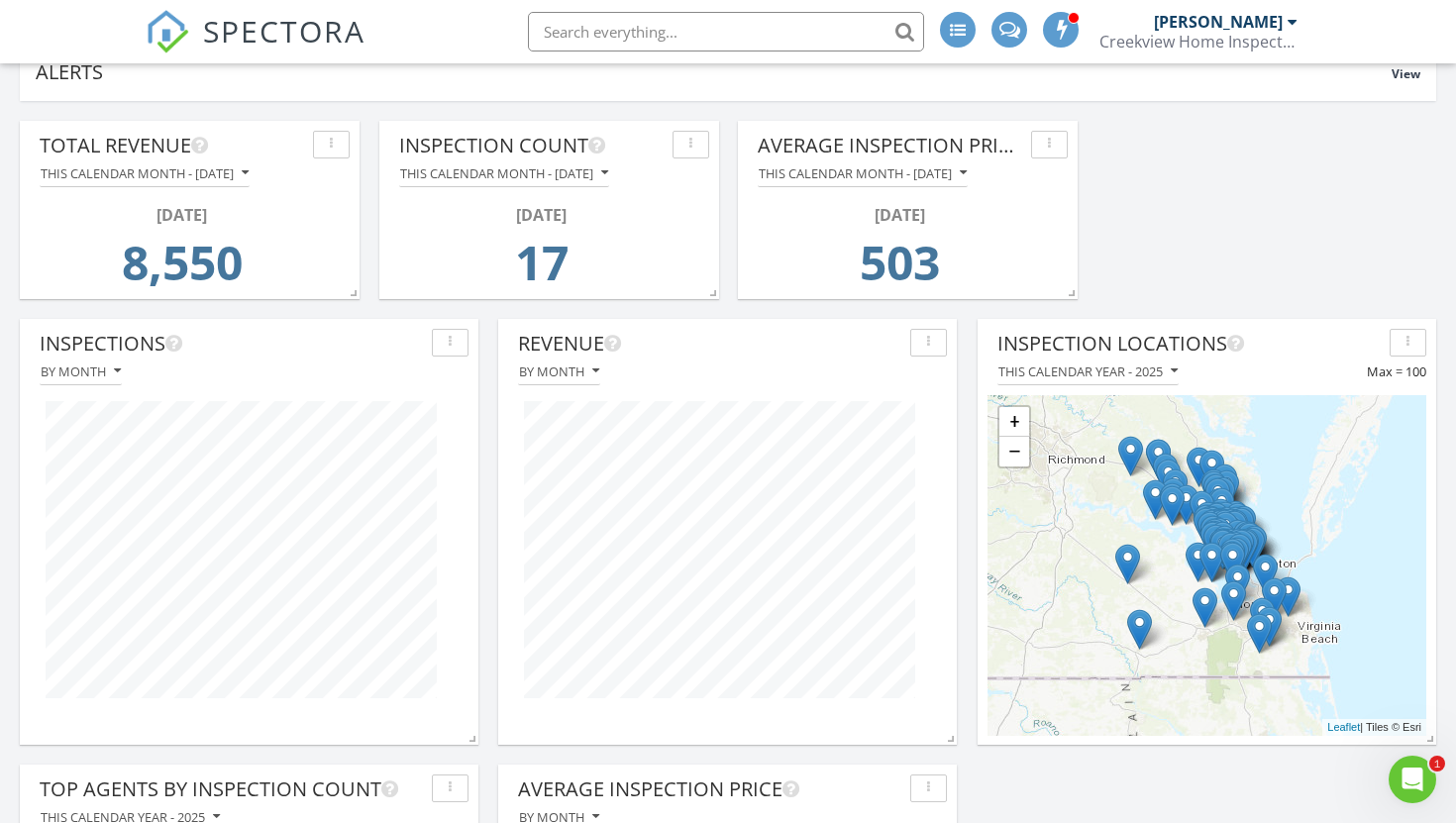 click on "Total Revenue
This calendar month - [DATE]
[DATE]
8,550
Inspection Count
This calendar month - [DATE]
[DATE]
17
Average Inspection Price
This calendar month - [DATE]
[DATE]
503
Inspections
By month
Revenue
By month
Inspection Locations
This calendar year - 2025
Max = 100
+ − Leaflet  | Tiles © Esri
Top Agents by Inspection Count
This calendar year - 2025" at bounding box center [728, 1547] 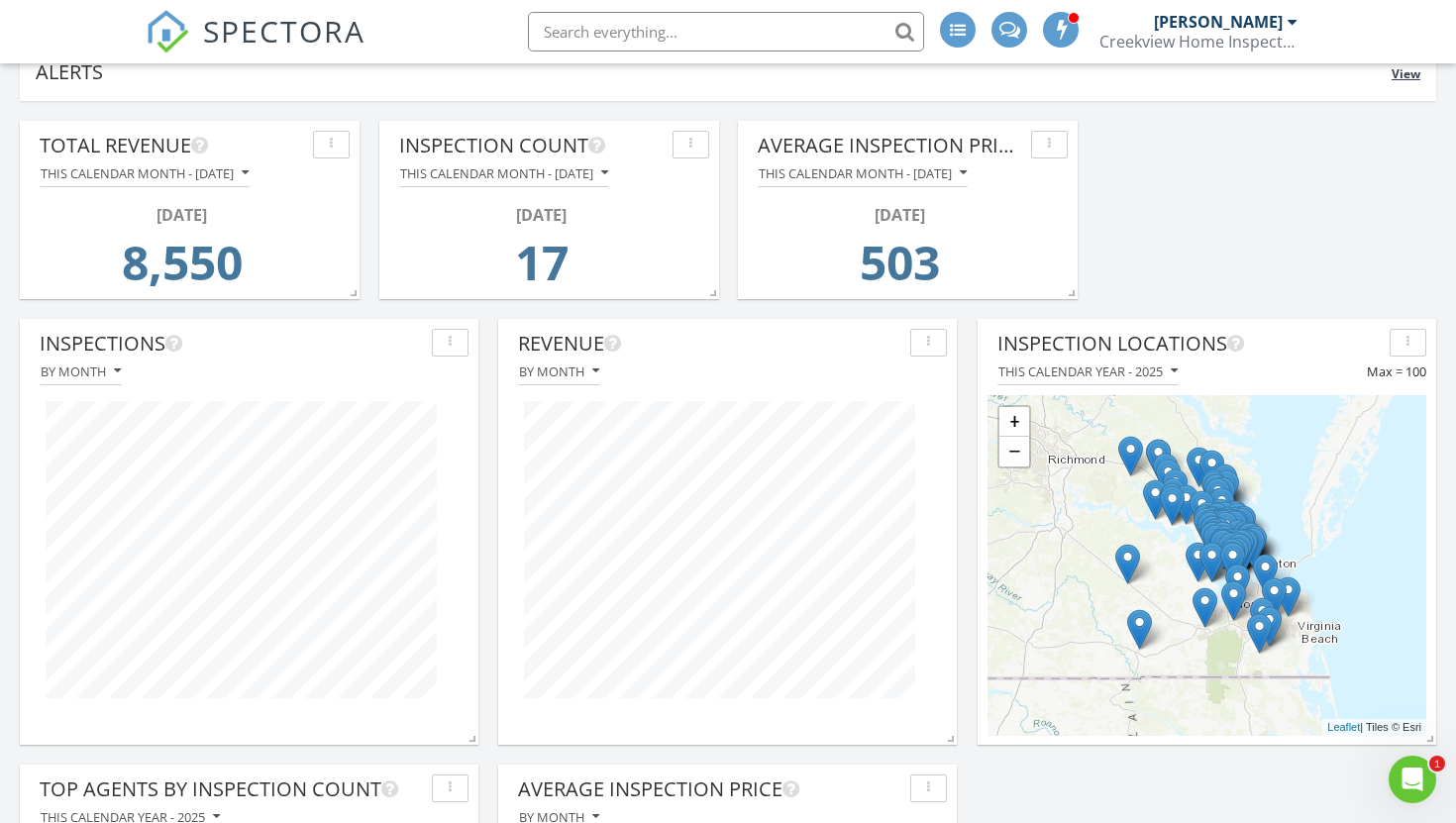 scroll, scrollTop: 0, scrollLeft: 0, axis: both 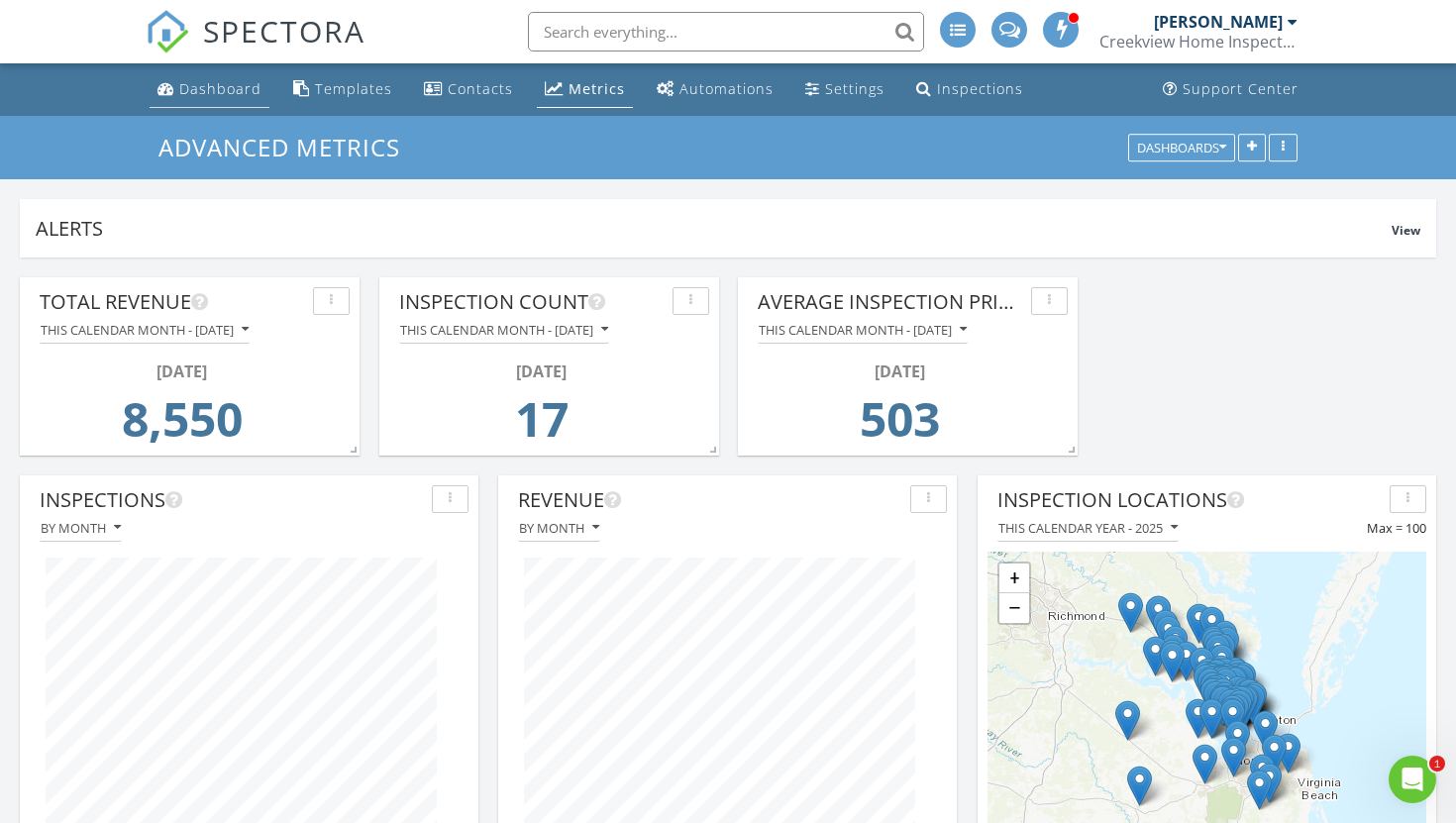 click on "Dashboard" at bounding box center (209, 89) 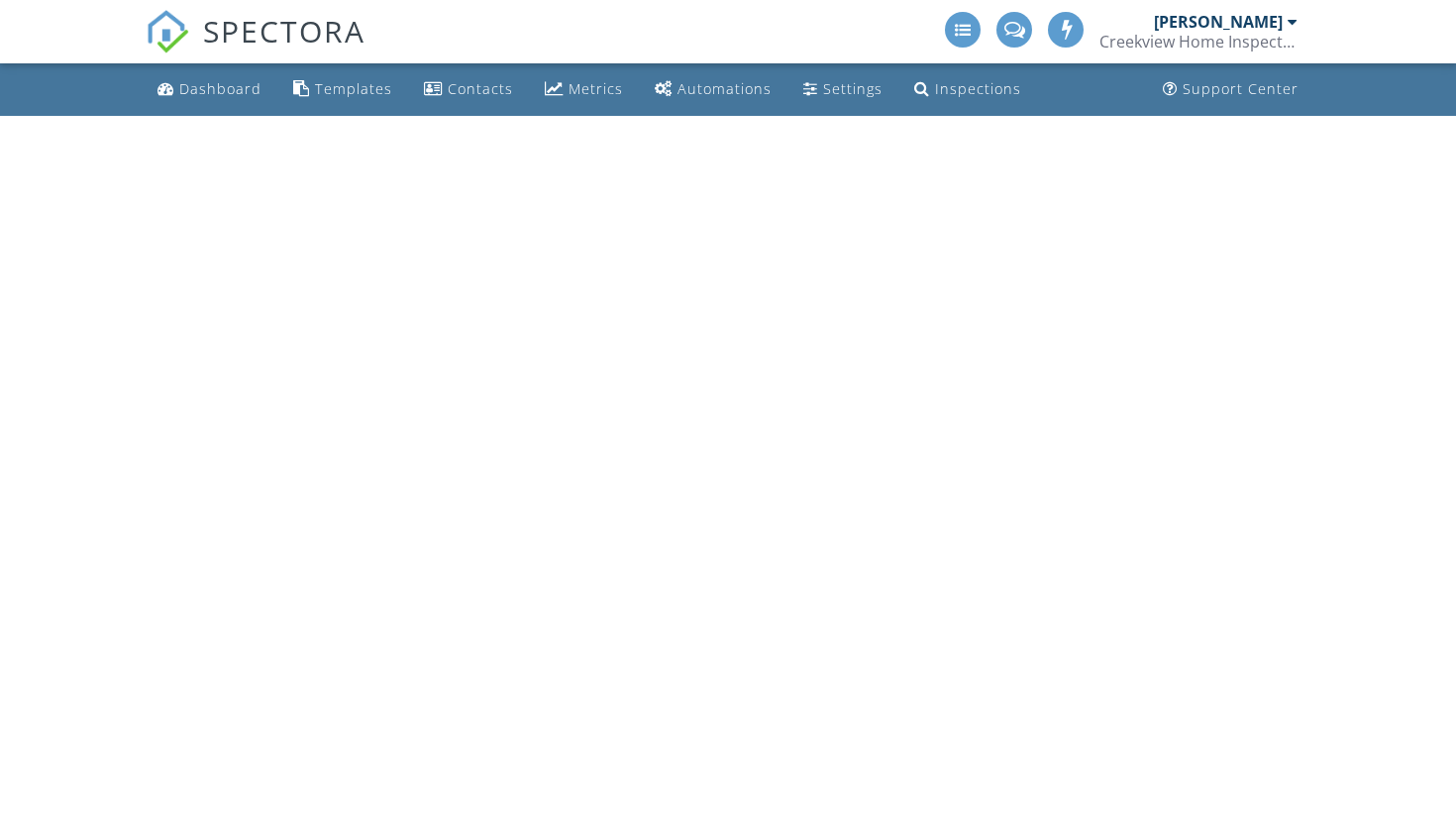 scroll, scrollTop: 0, scrollLeft: 0, axis: both 